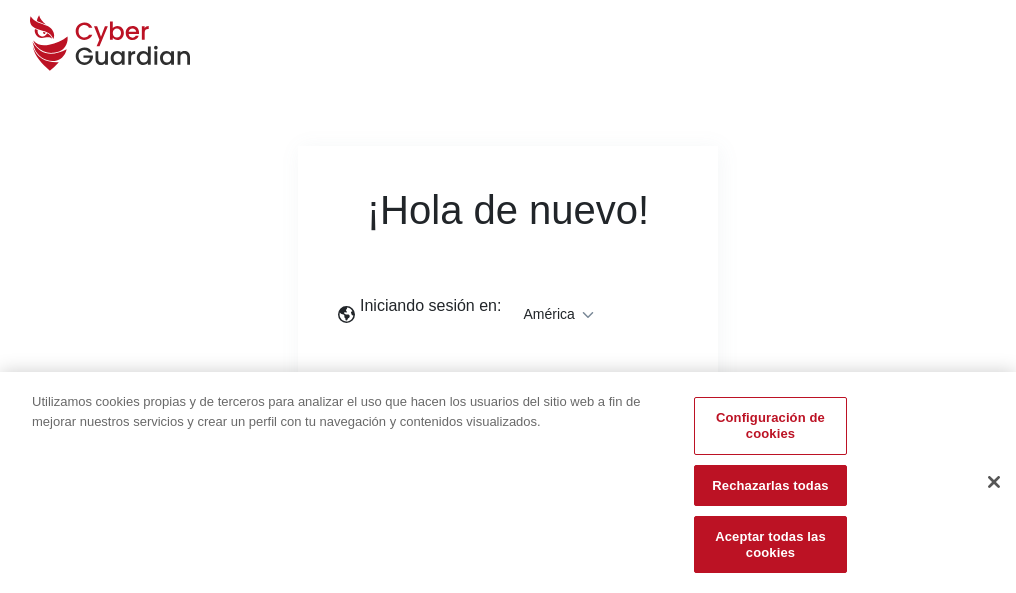 scroll, scrollTop: 0, scrollLeft: 0, axis: both 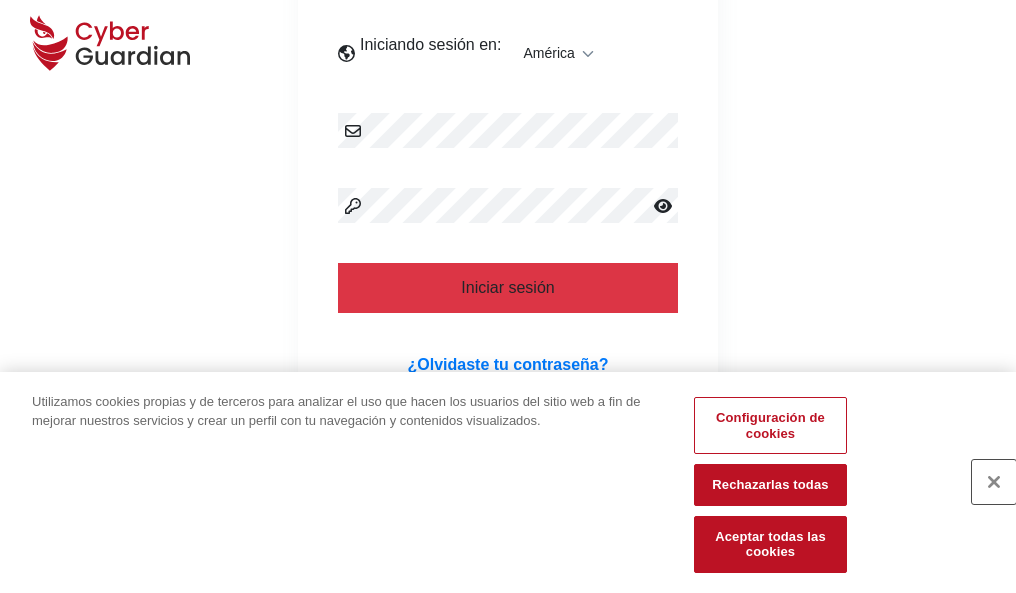click at bounding box center (994, 482) 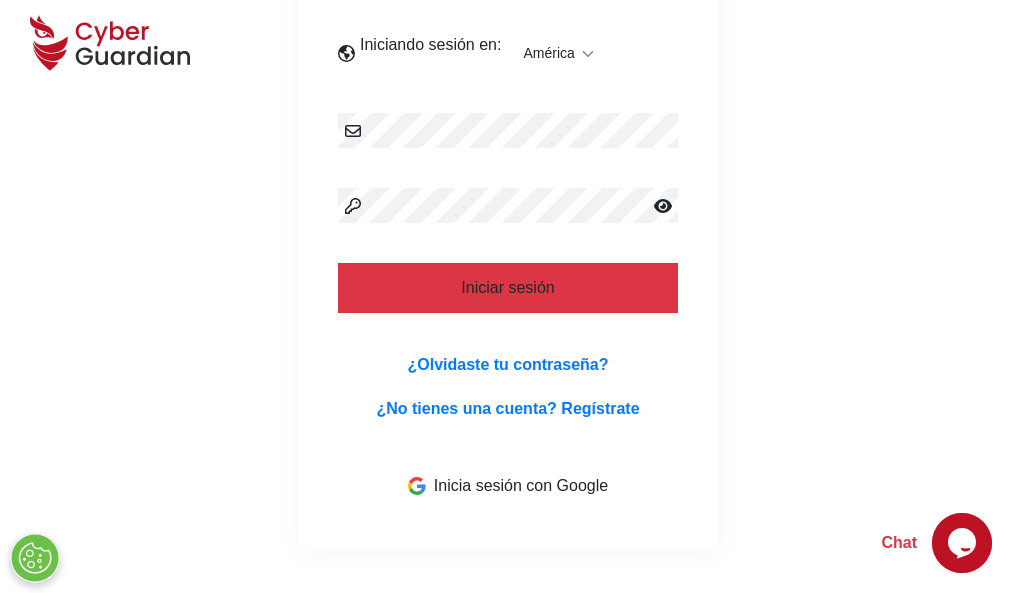 scroll, scrollTop: 454, scrollLeft: 0, axis: vertical 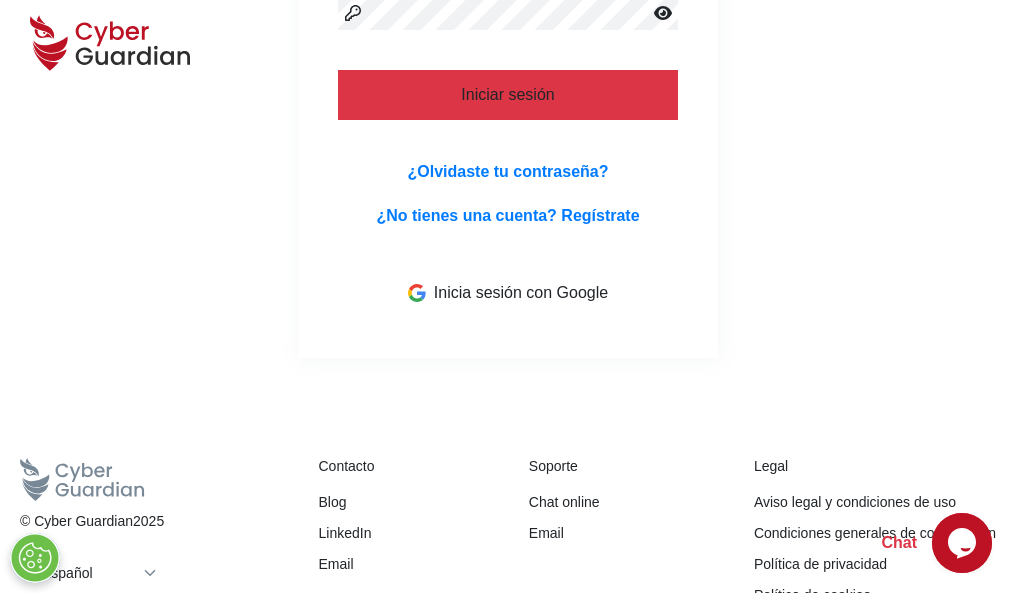 type 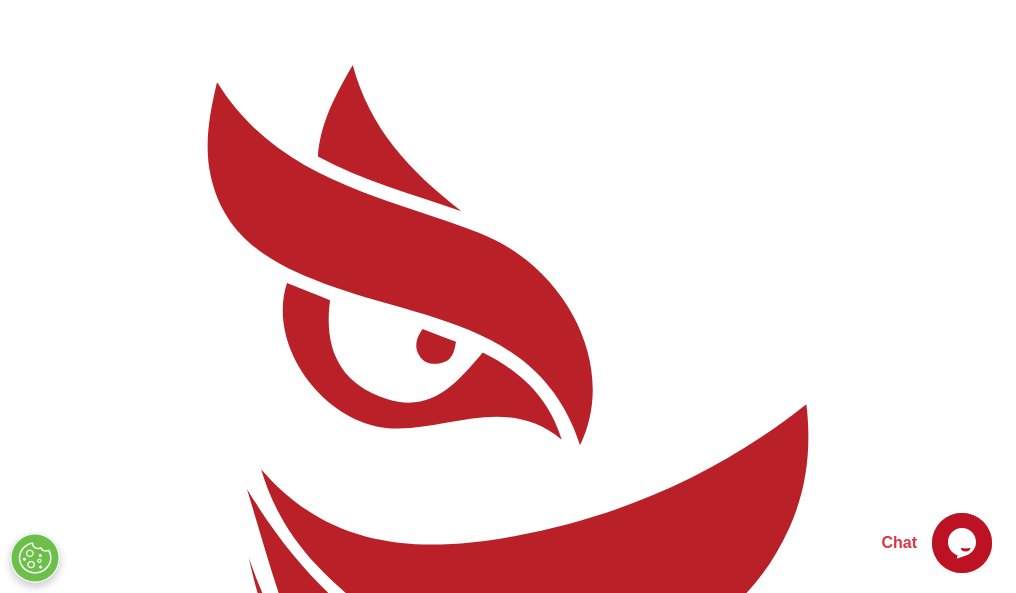 scroll, scrollTop: 0, scrollLeft: 0, axis: both 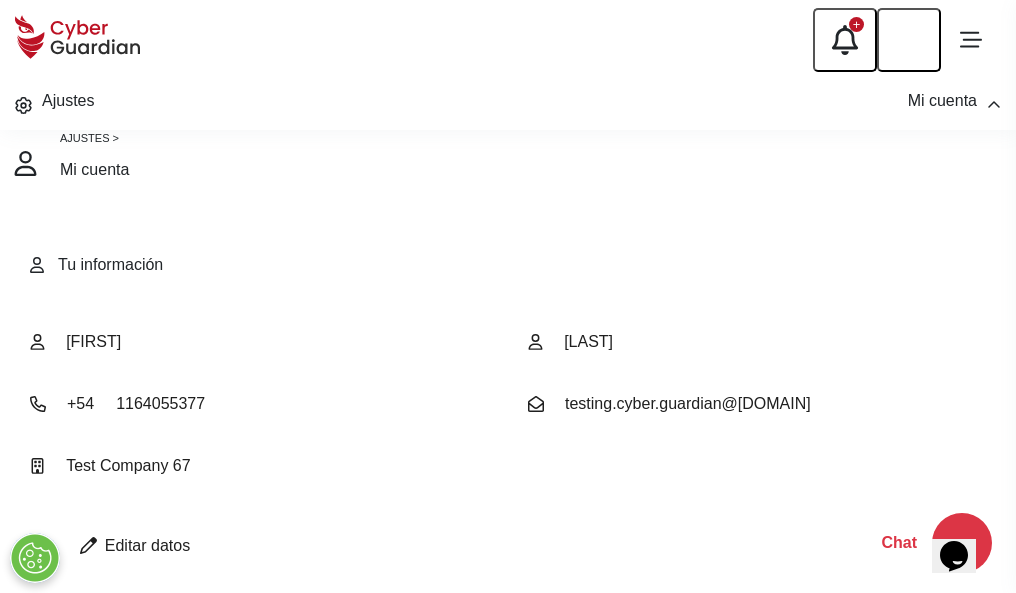click at bounding box center [88, 545] 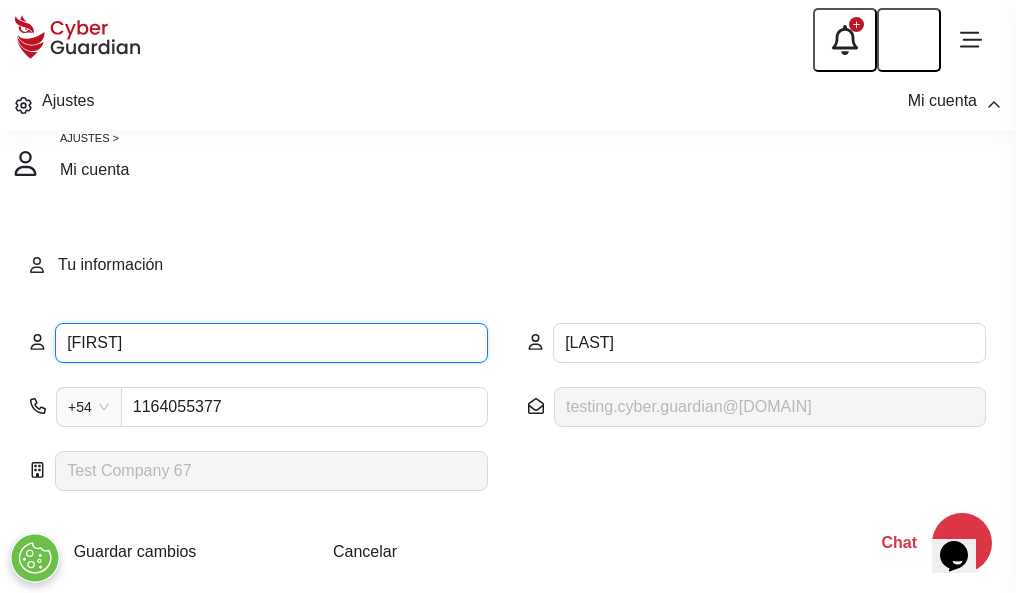 click on "[FIRST]" at bounding box center [271, 343] 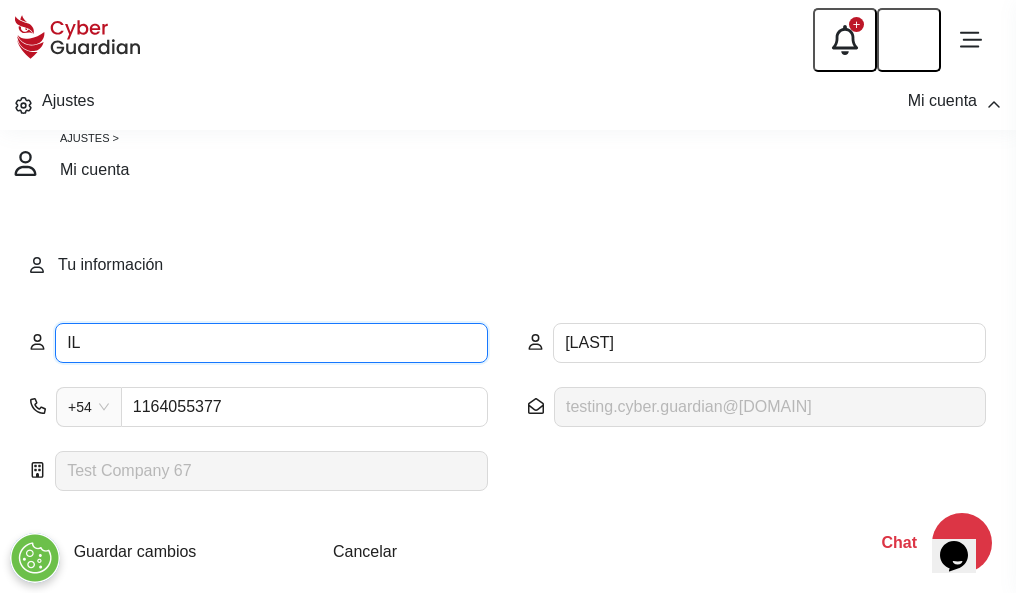 type on "I" 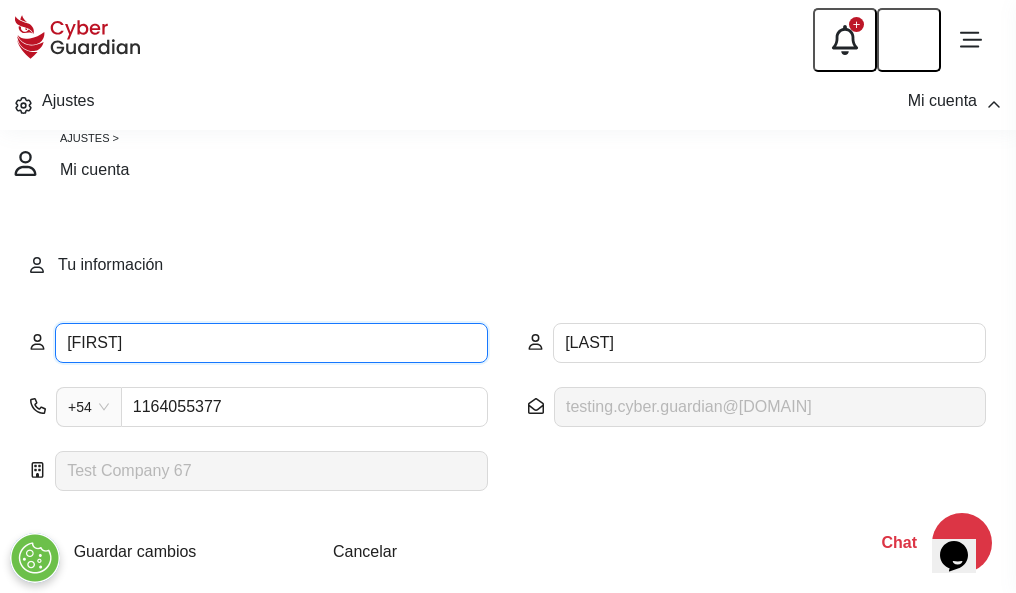 type on "[FIRST]" 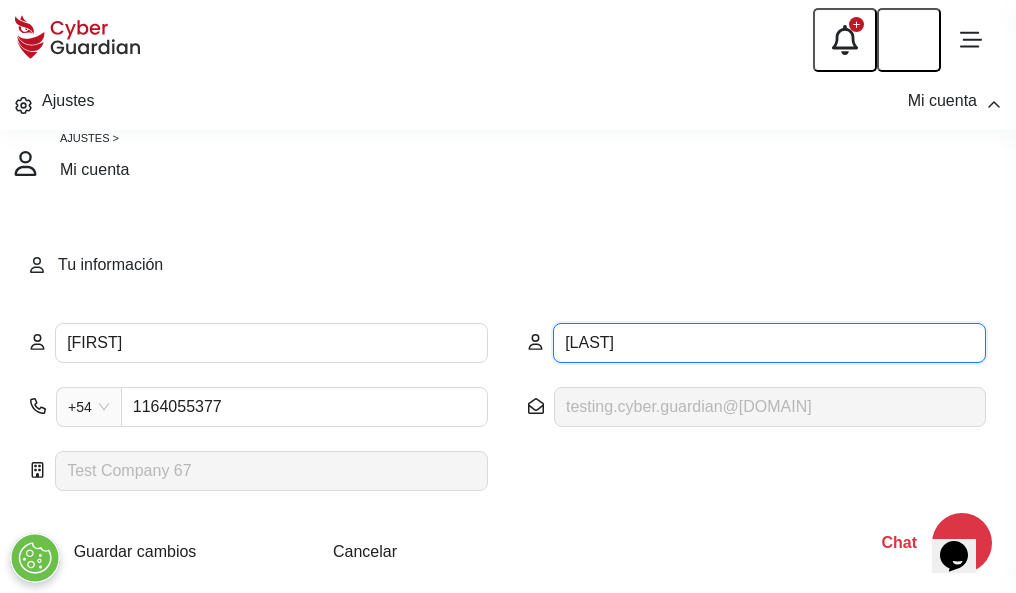 click on "CORREA" at bounding box center [769, 343] 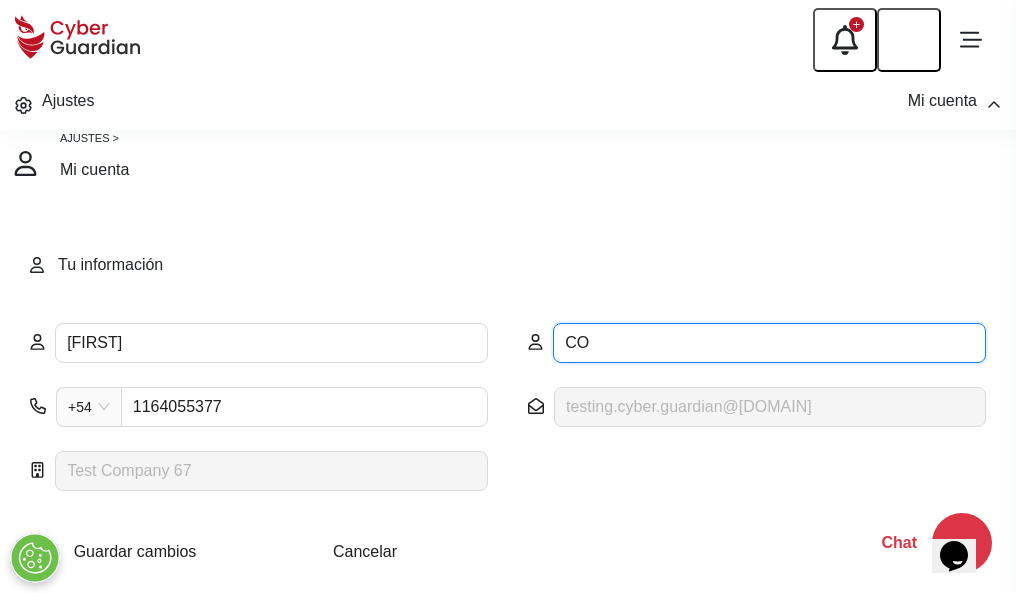 type on "C" 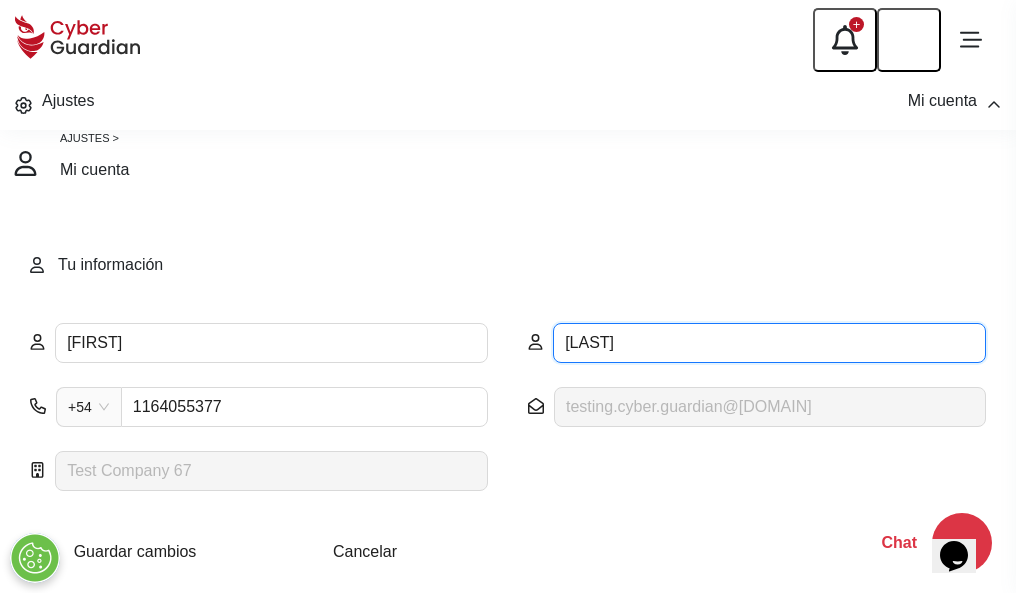 type on "Alsina" 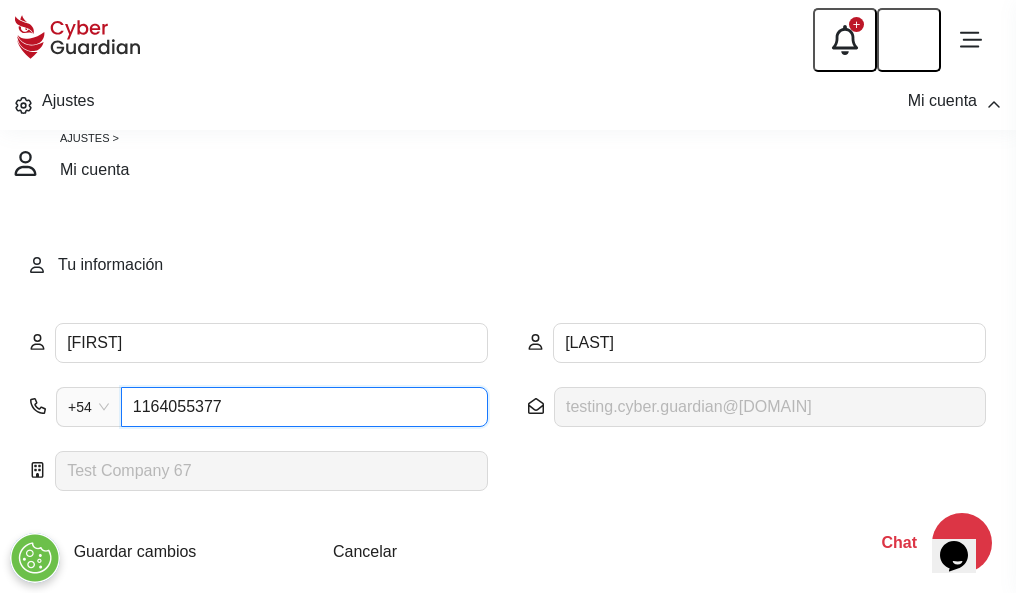 click on "1164055377" at bounding box center (304, 407) 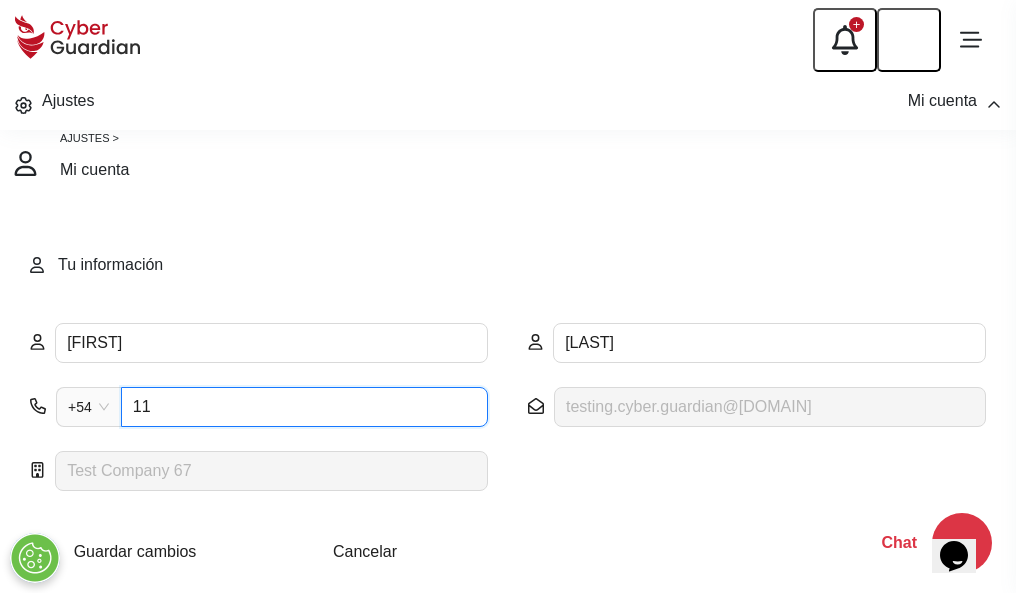 type on "1" 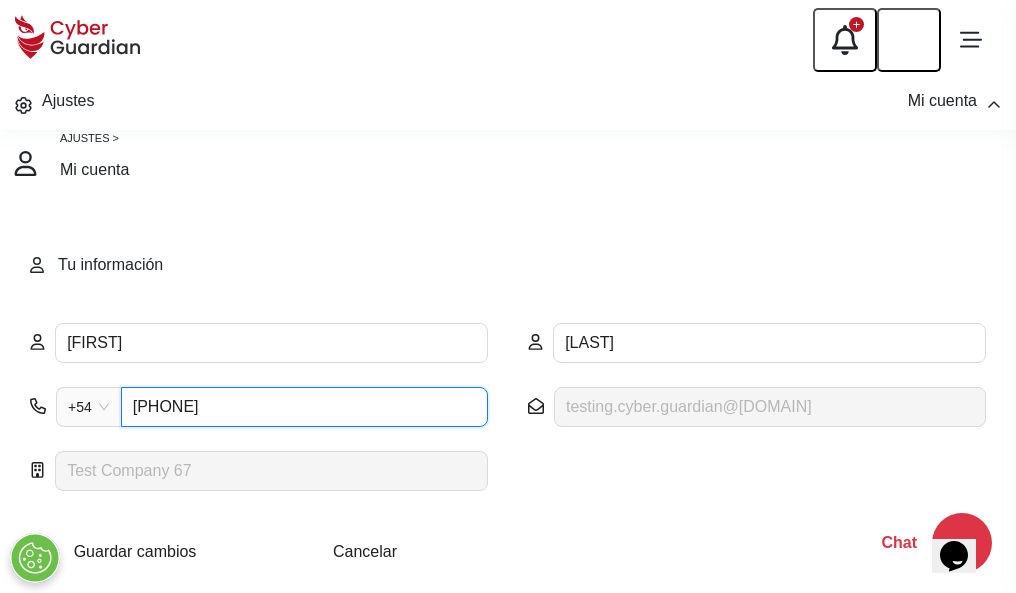 type on "4746215504" 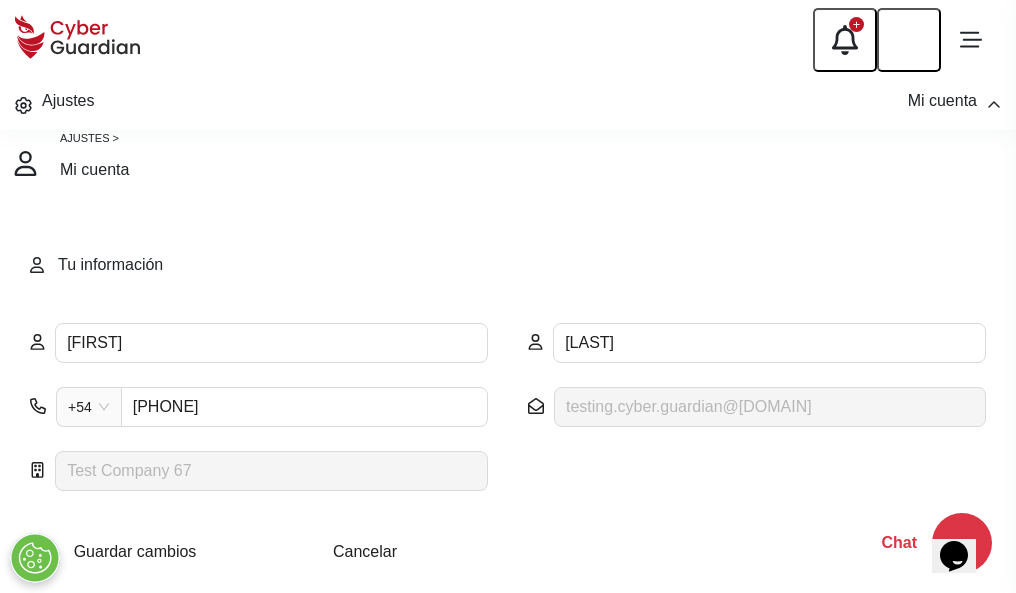click on "Cancelar" at bounding box center (365, 551) 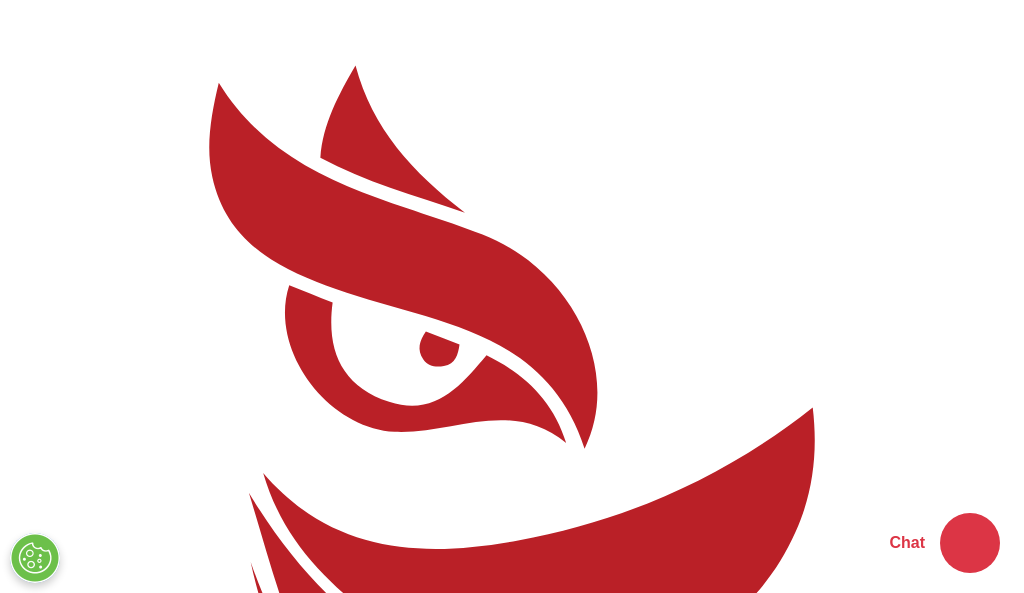 scroll, scrollTop: 0, scrollLeft: 0, axis: both 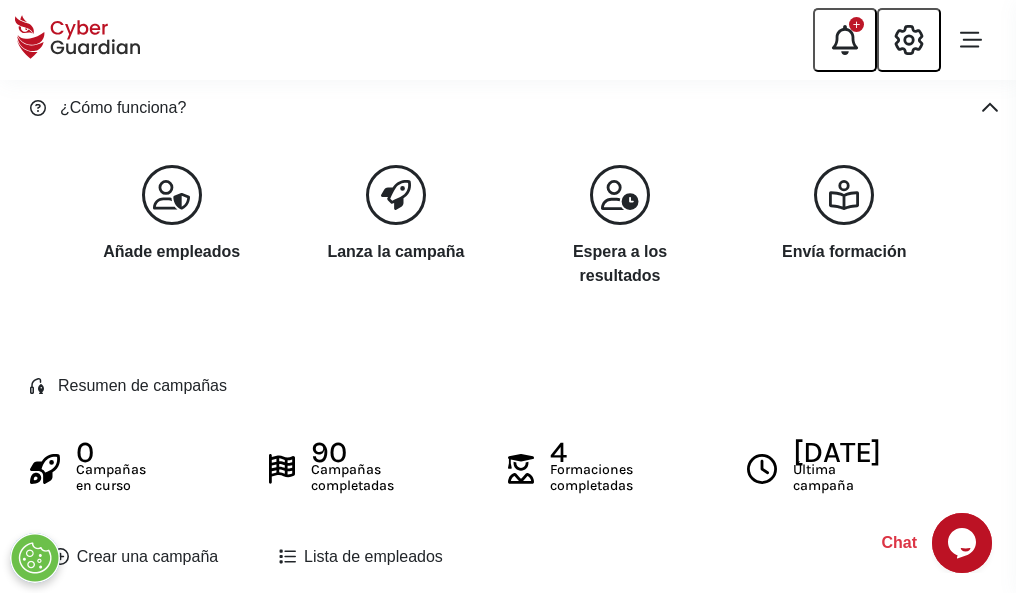 click on "Crear una campaña" at bounding box center [135, 557] 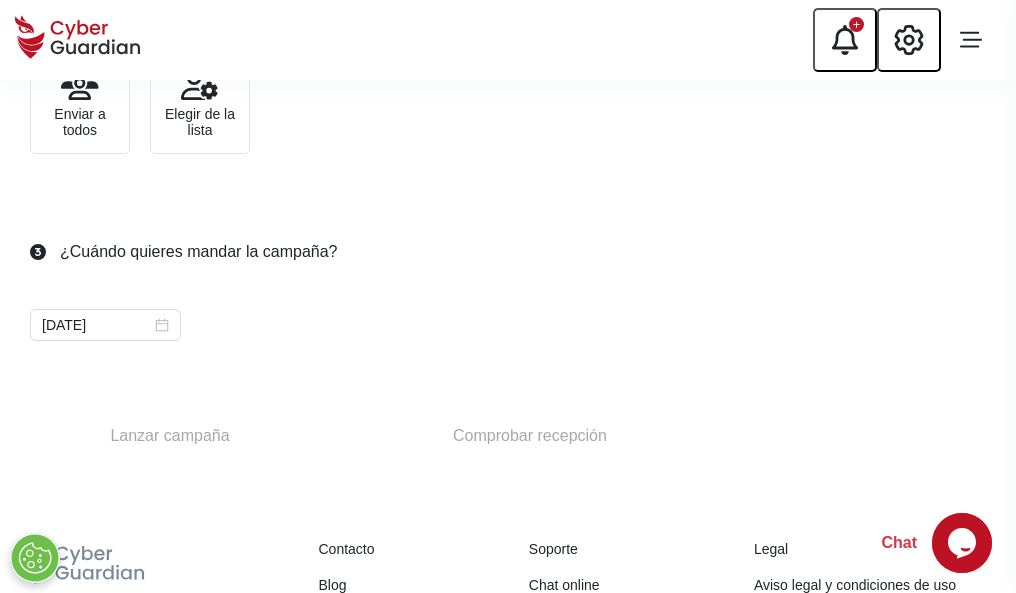scroll, scrollTop: 732, scrollLeft: 0, axis: vertical 